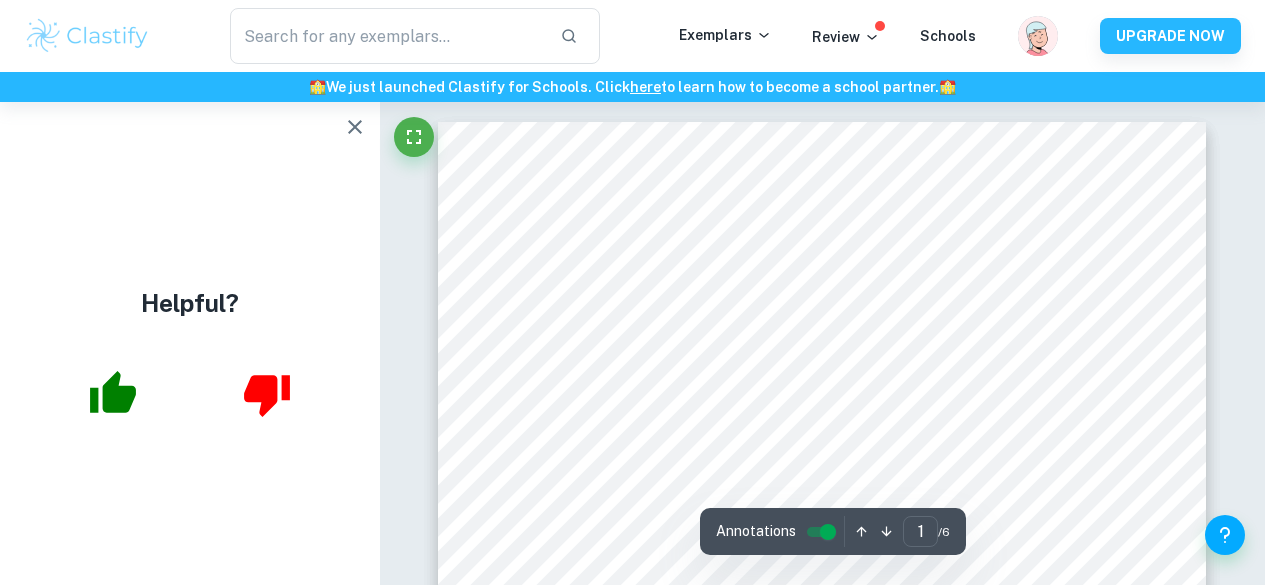 scroll, scrollTop: 0, scrollLeft: 0, axis: both 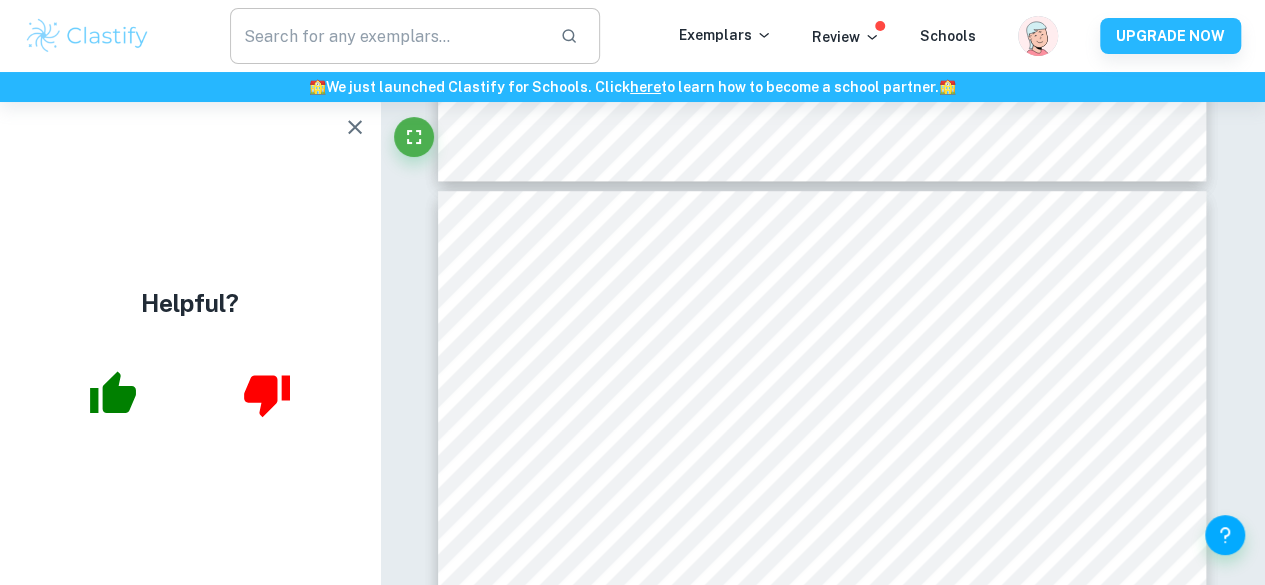 click at bounding box center (387, 36) 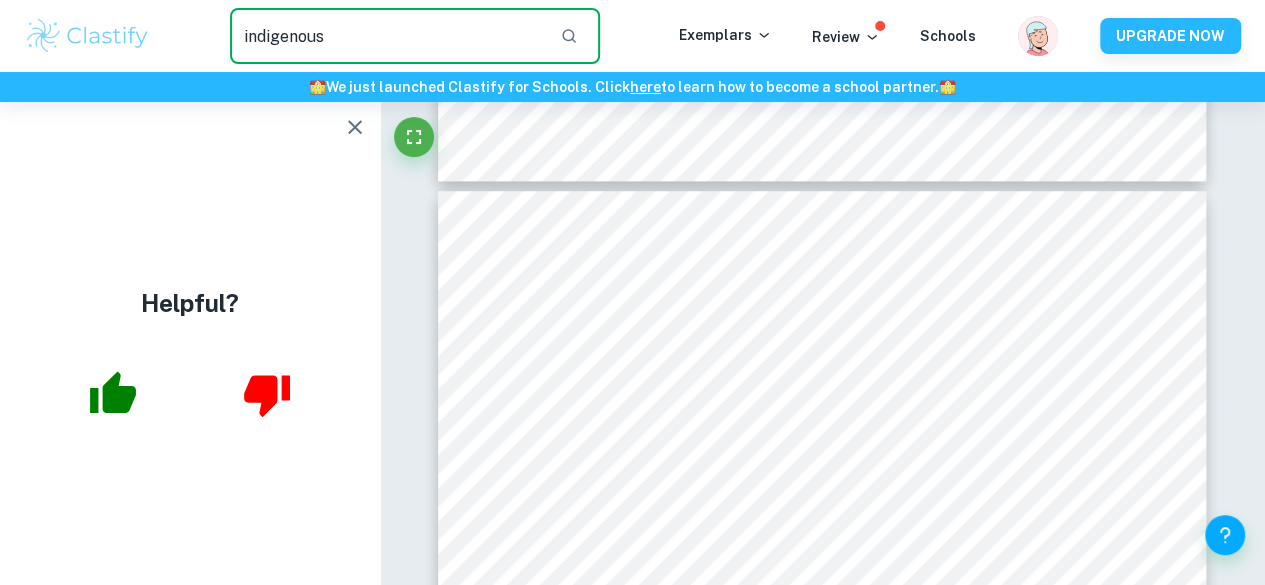type on "indigenous" 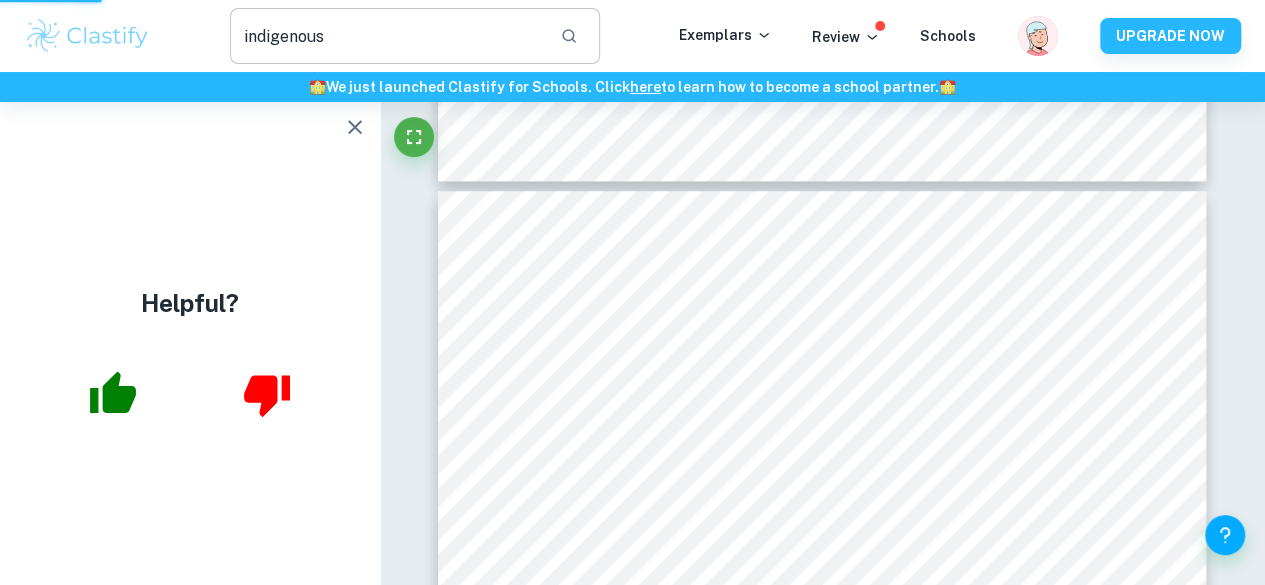 scroll, scrollTop: 0, scrollLeft: 0, axis: both 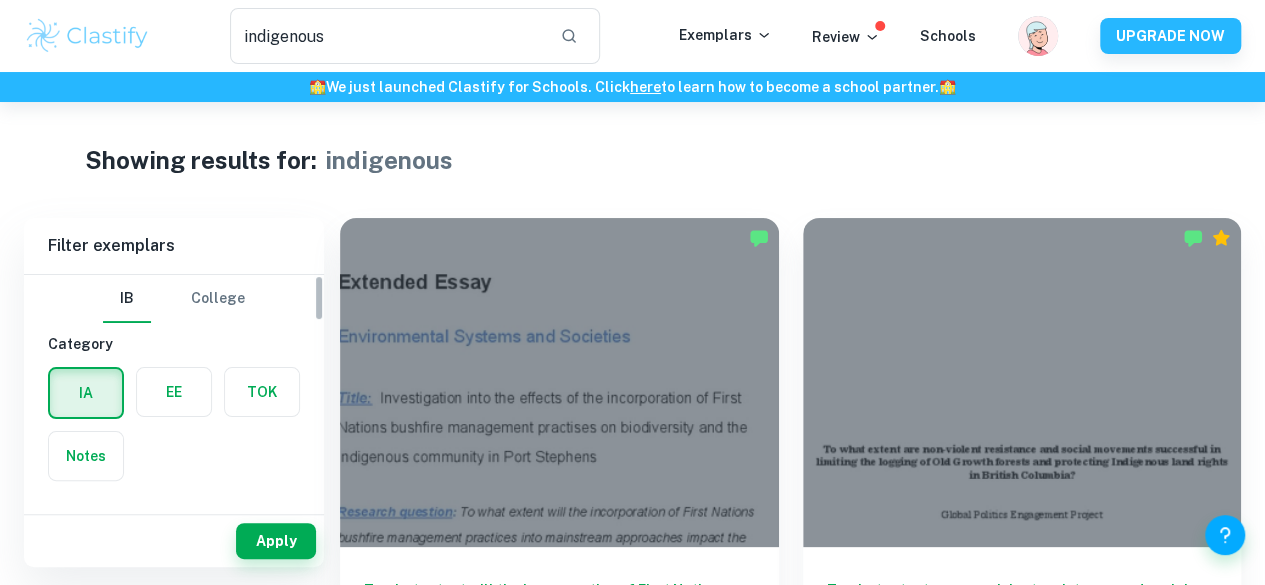 click on "TOK" at bounding box center [262, 392] 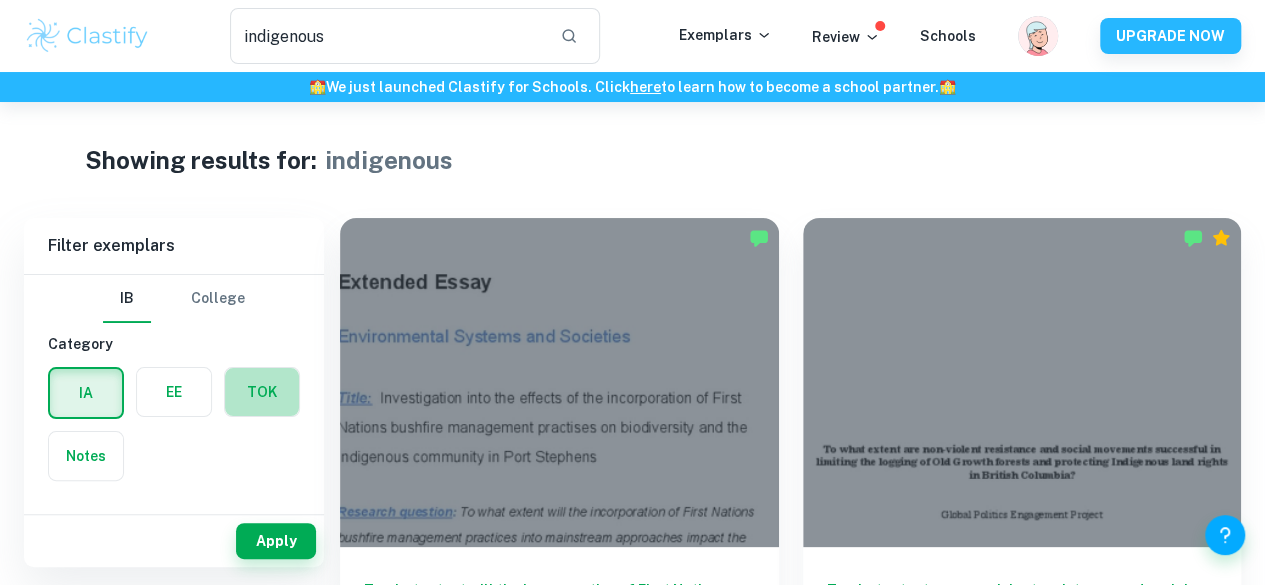 click at bounding box center [262, 392] 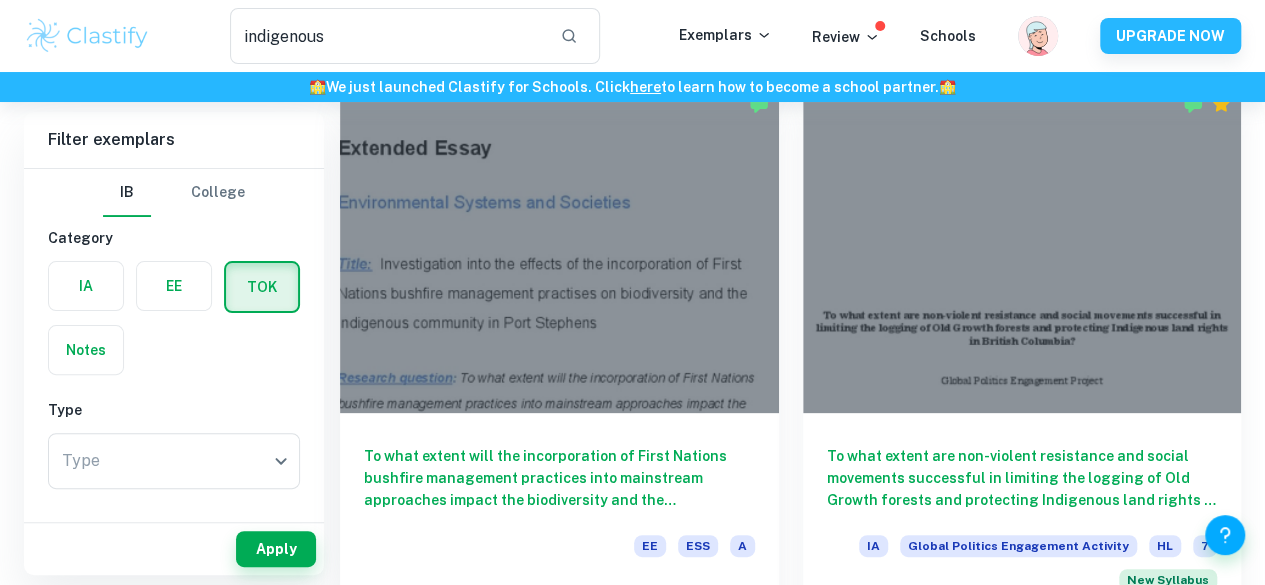 scroll, scrollTop: 136, scrollLeft: 0, axis: vertical 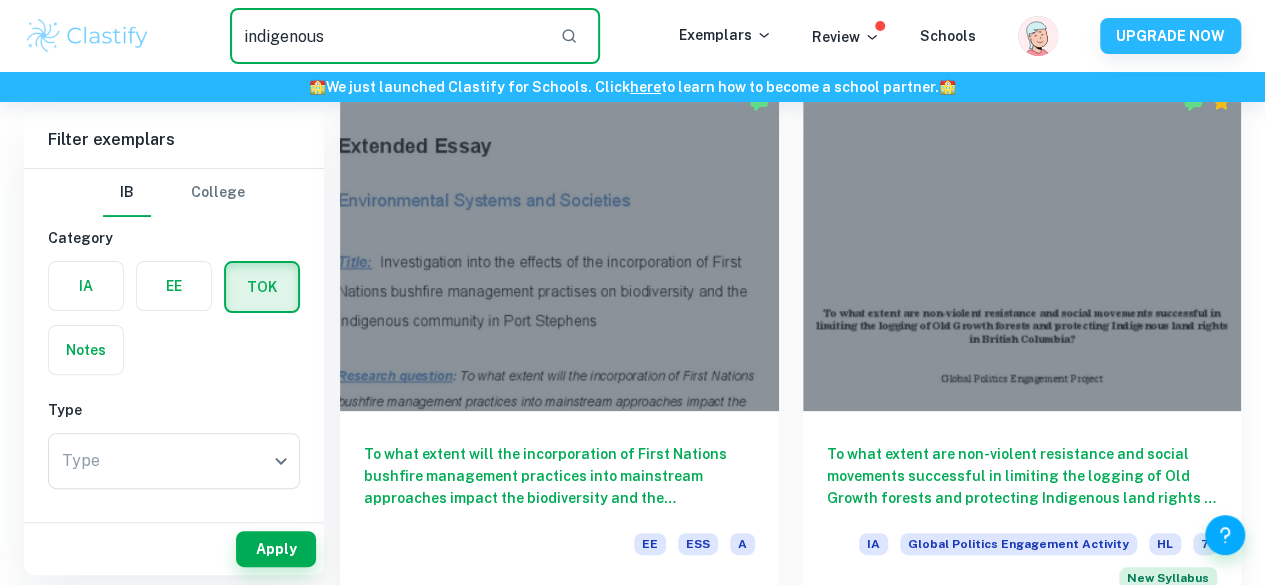 click on "indigenous" at bounding box center (387, 36) 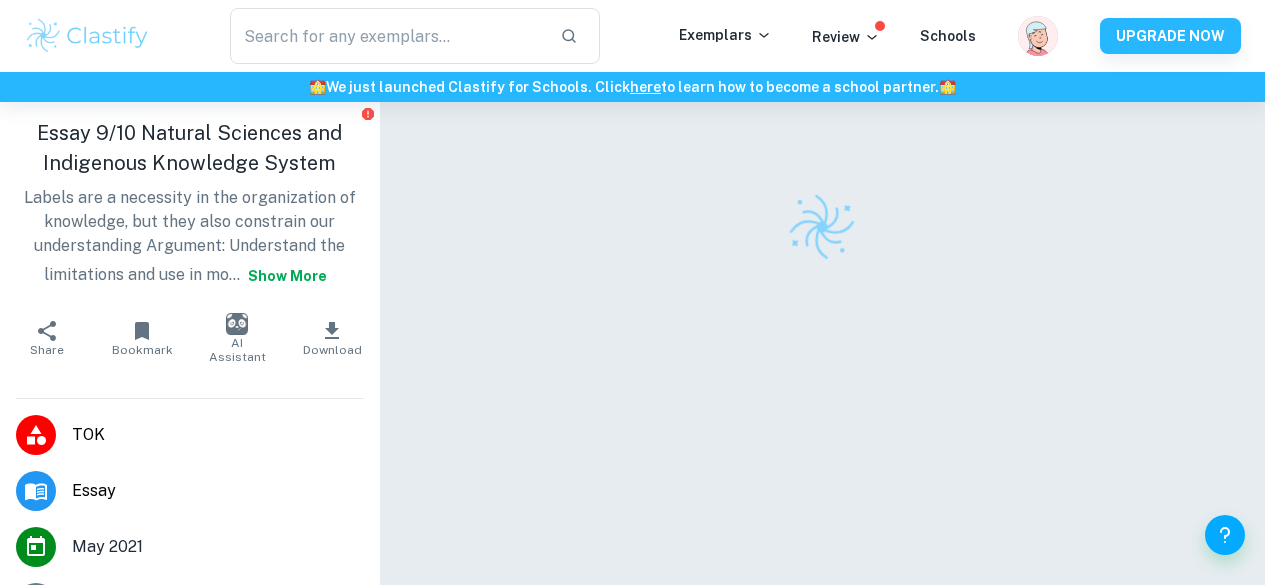 scroll, scrollTop: 0, scrollLeft: 0, axis: both 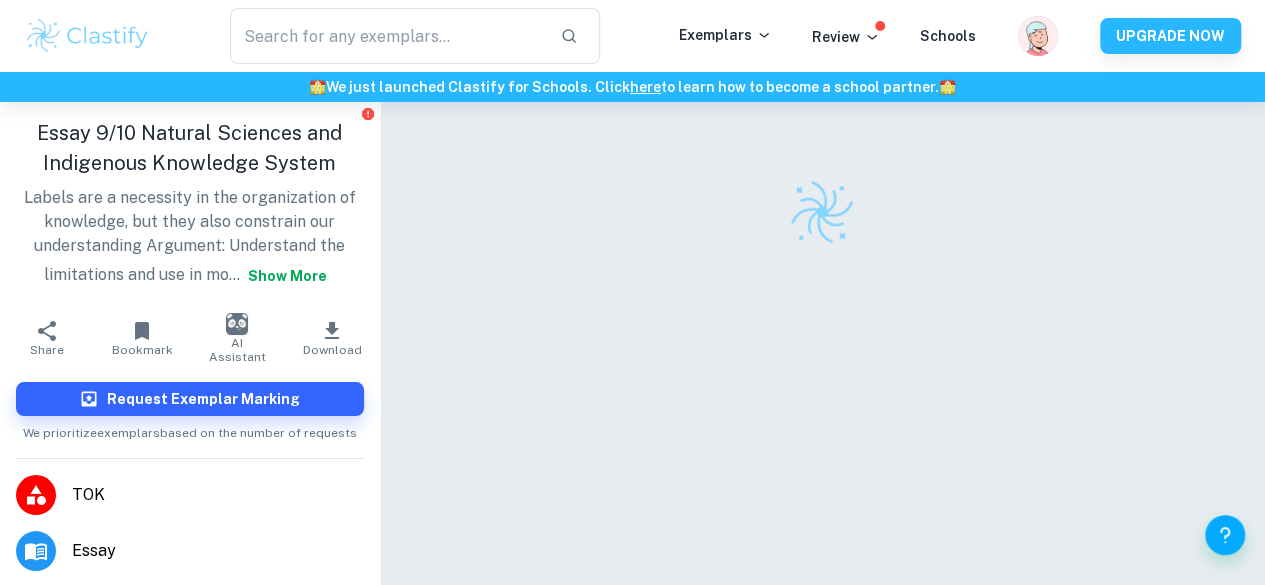 drag, startPoint x: 1279, startPoint y: 169, endPoint x: 1279, endPoint y: 185, distance: 16 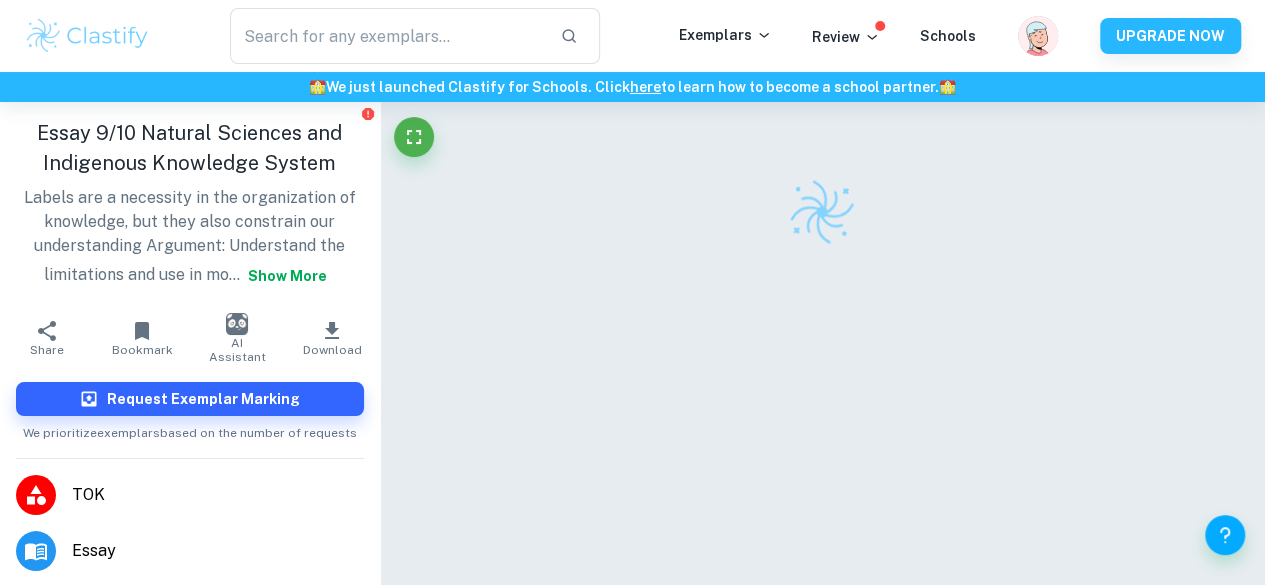 scroll, scrollTop: 18, scrollLeft: 0, axis: vertical 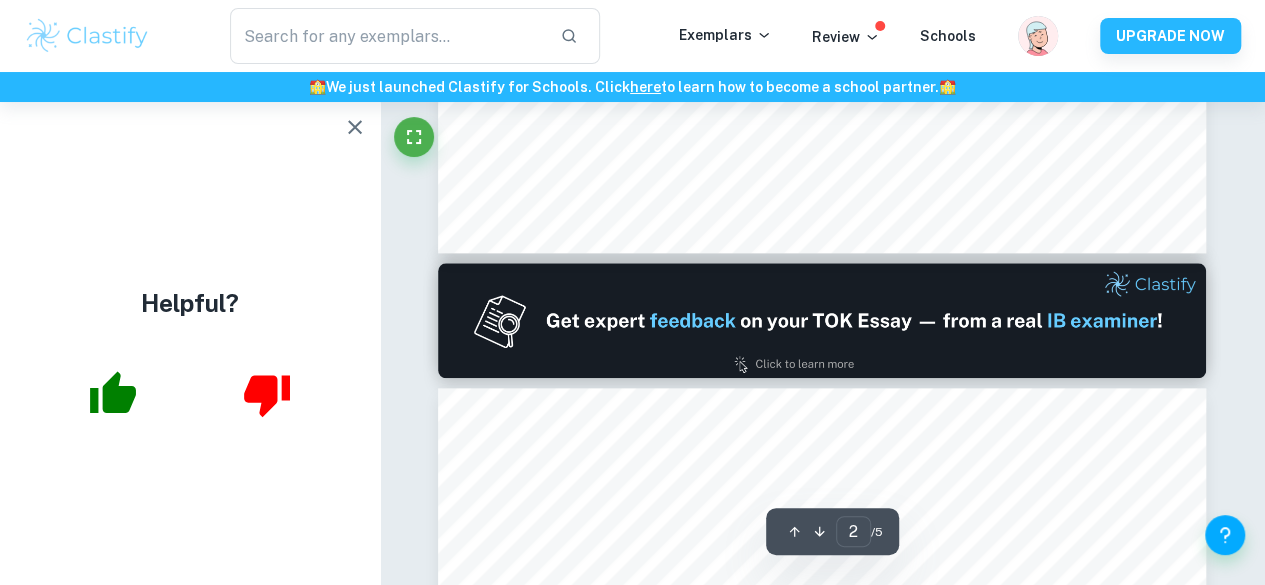 type on "1" 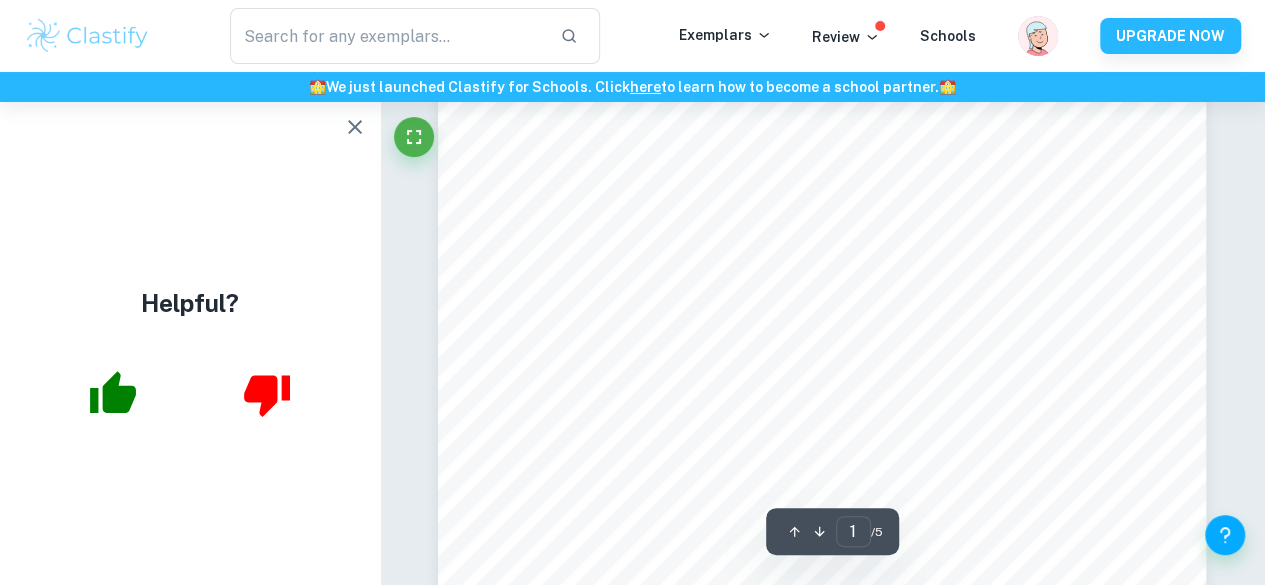 scroll, scrollTop: 0, scrollLeft: 0, axis: both 